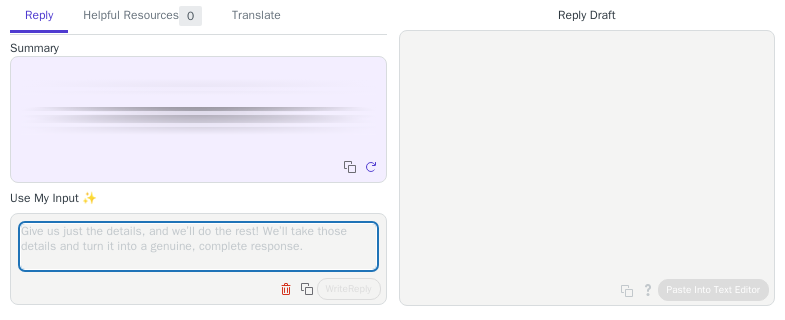 scroll, scrollTop: 0, scrollLeft: 0, axis: both 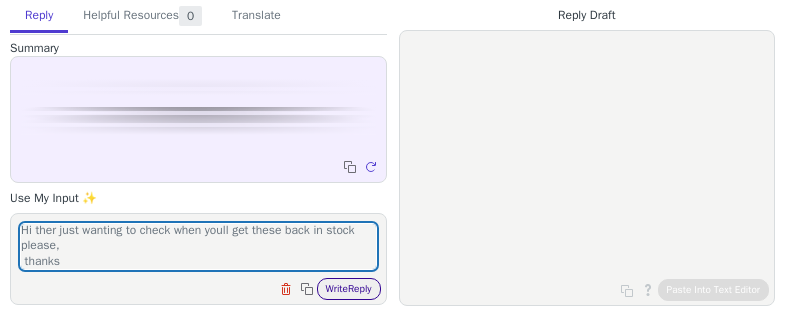 type on "Hi ther just wanting to check when youll get these back in stock please,
thanks" 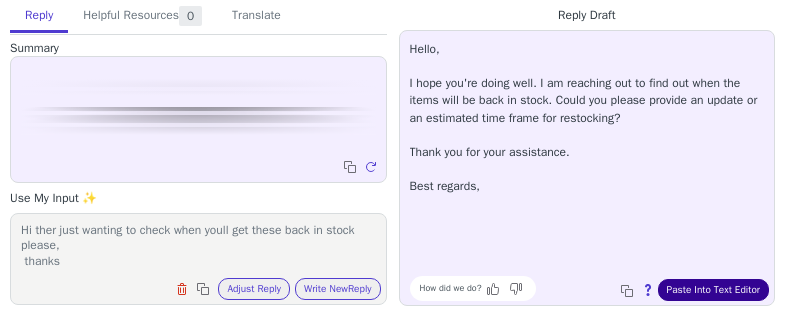 click on "Paste Into Text Editor" at bounding box center (713, 290) 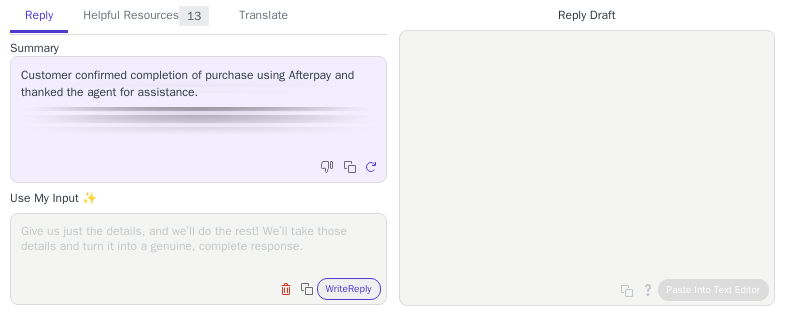 scroll, scrollTop: 0, scrollLeft: 0, axis: both 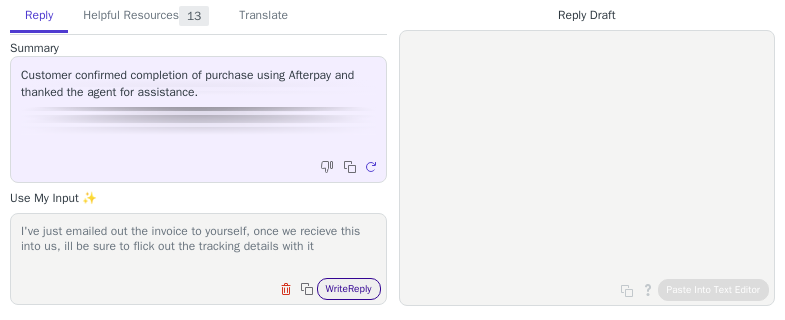 type on "I've just emailed out the invoice to yourself, once we recieve this into us, ill be sure to flick out the tracking details with it" 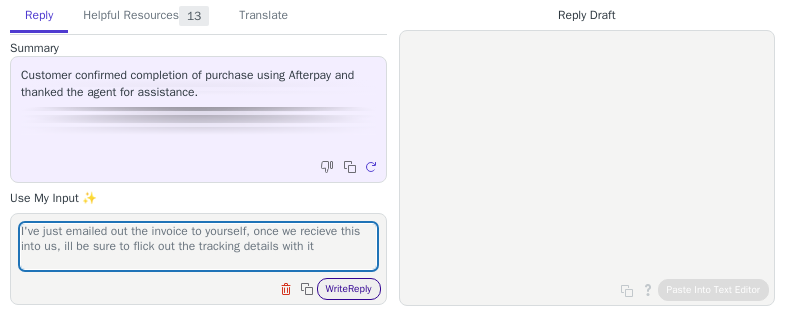 click on "Write  Reply" at bounding box center [349, 289] 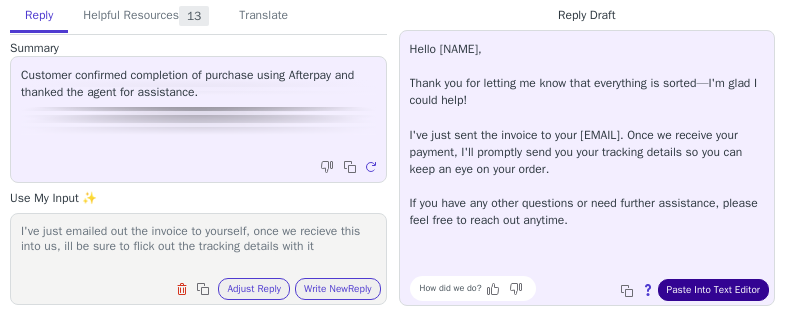 click on "Paste Into Text Editor" at bounding box center (713, 290) 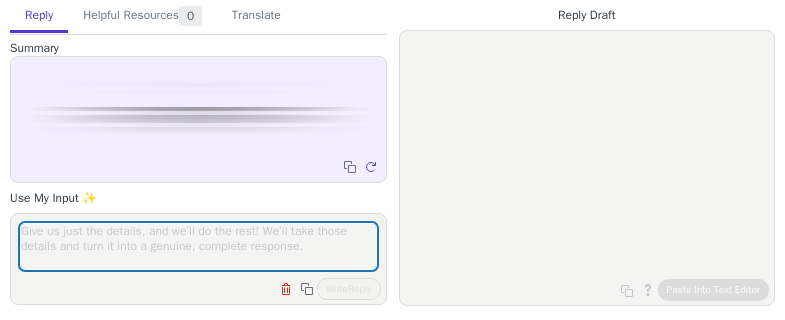 scroll, scrollTop: 0, scrollLeft: 0, axis: both 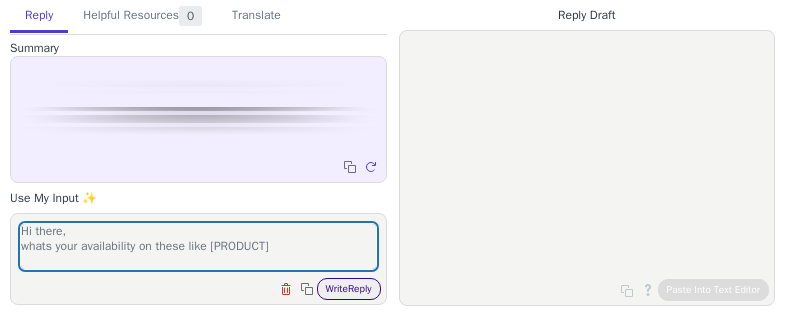 type on "Hi there,
whats your availability on these like [PRODUCT]" 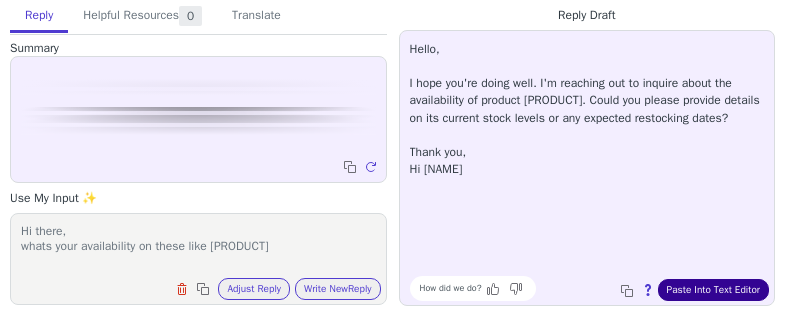 click on "Paste Into Text Editor" at bounding box center (713, 290) 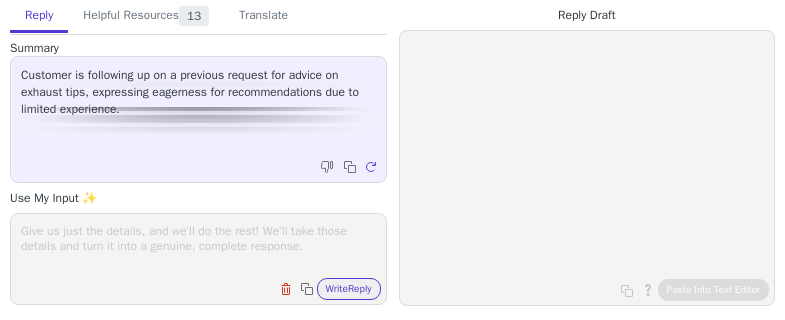 scroll, scrollTop: 0, scrollLeft: 0, axis: both 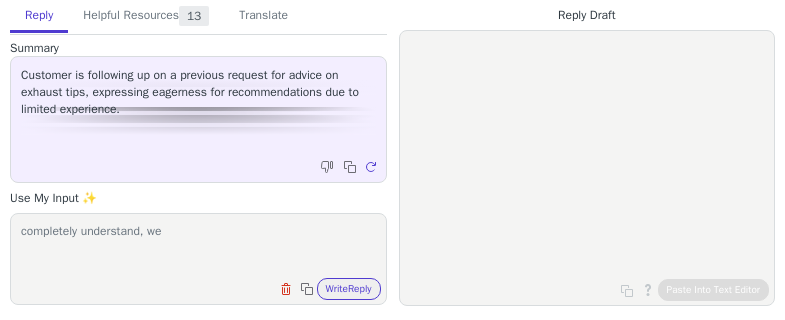 paste on "https://www.example.com/XForce-ESBRZTIPSBK-4.5Inch-Matte-Black-Tip-Kit-BRZ-12-86-12" 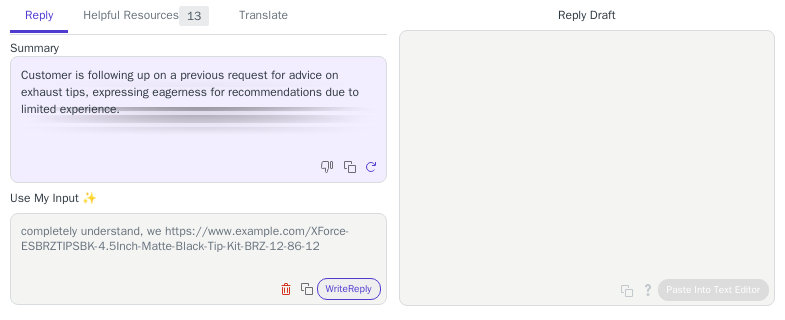 scroll, scrollTop: 1, scrollLeft: 0, axis: vertical 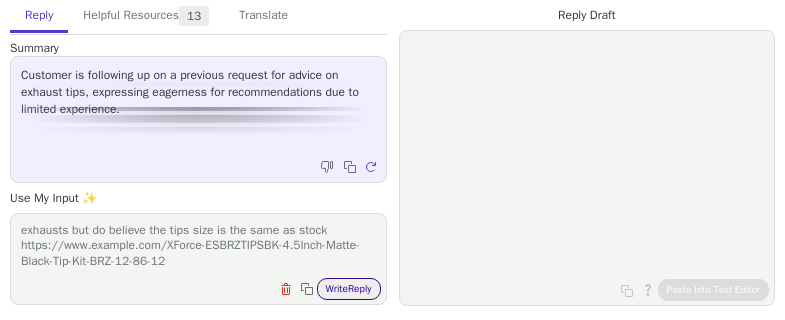 type on "completely understand, we do sell the x force exhaust tips which should fit but cant 100% gureantee as they are made for their own exhausts but do believe the tips size is the same as stock https://www.example.com/XForce-ESBRZTIPSBK-4.5Inch-Matte-Black-Tip-Kit-BRZ-12-86-12" 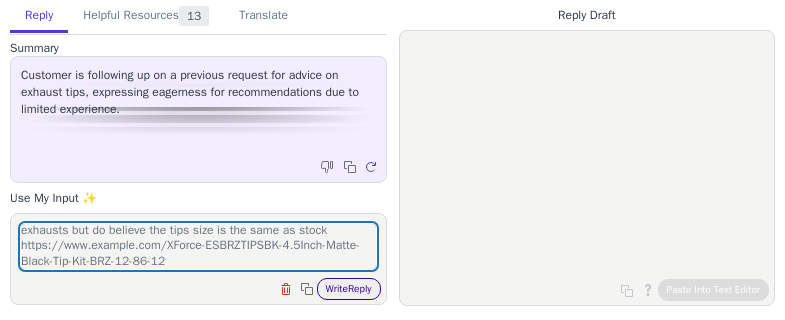 click on "Write  Reply" at bounding box center (349, 289) 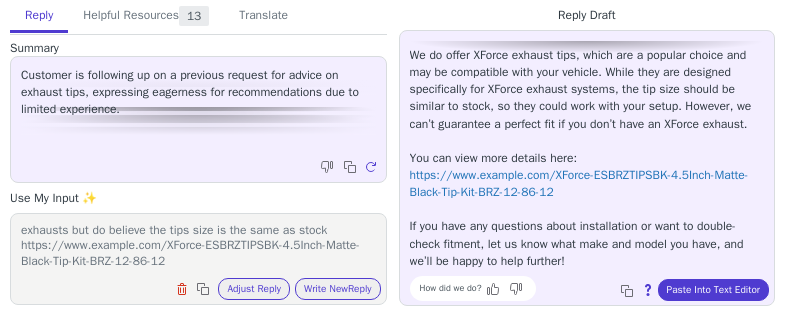 scroll, scrollTop: 148, scrollLeft: 0, axis: vertical 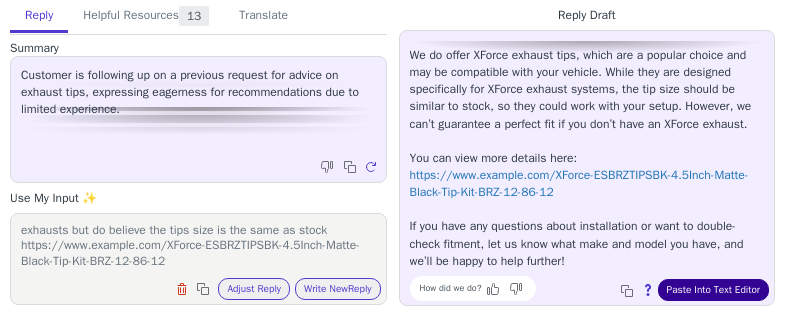 click on "Paste Into Text Editor" at bounding box center (713, 290) 